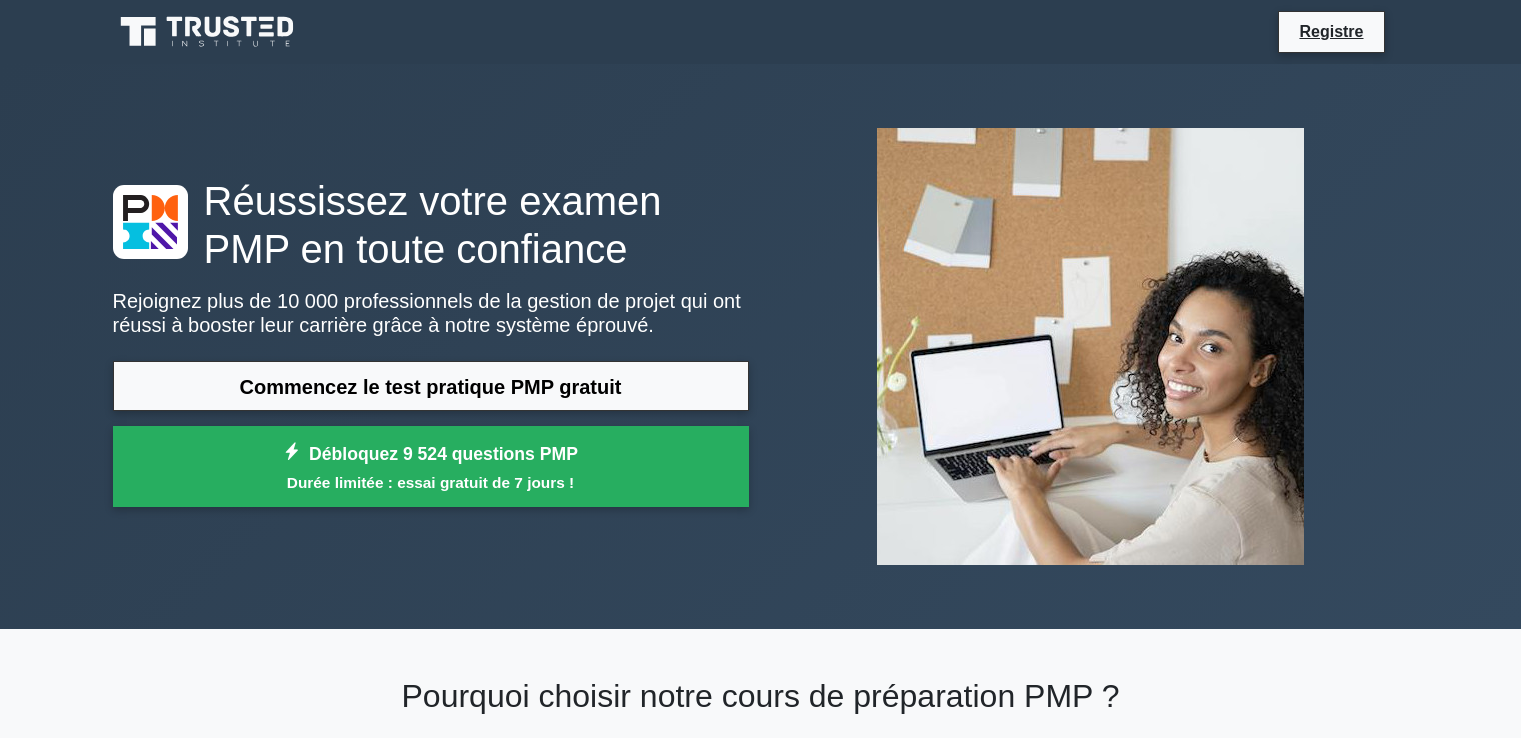 scroll, scrollTop: 0, scrollLeft: 0, axis: both 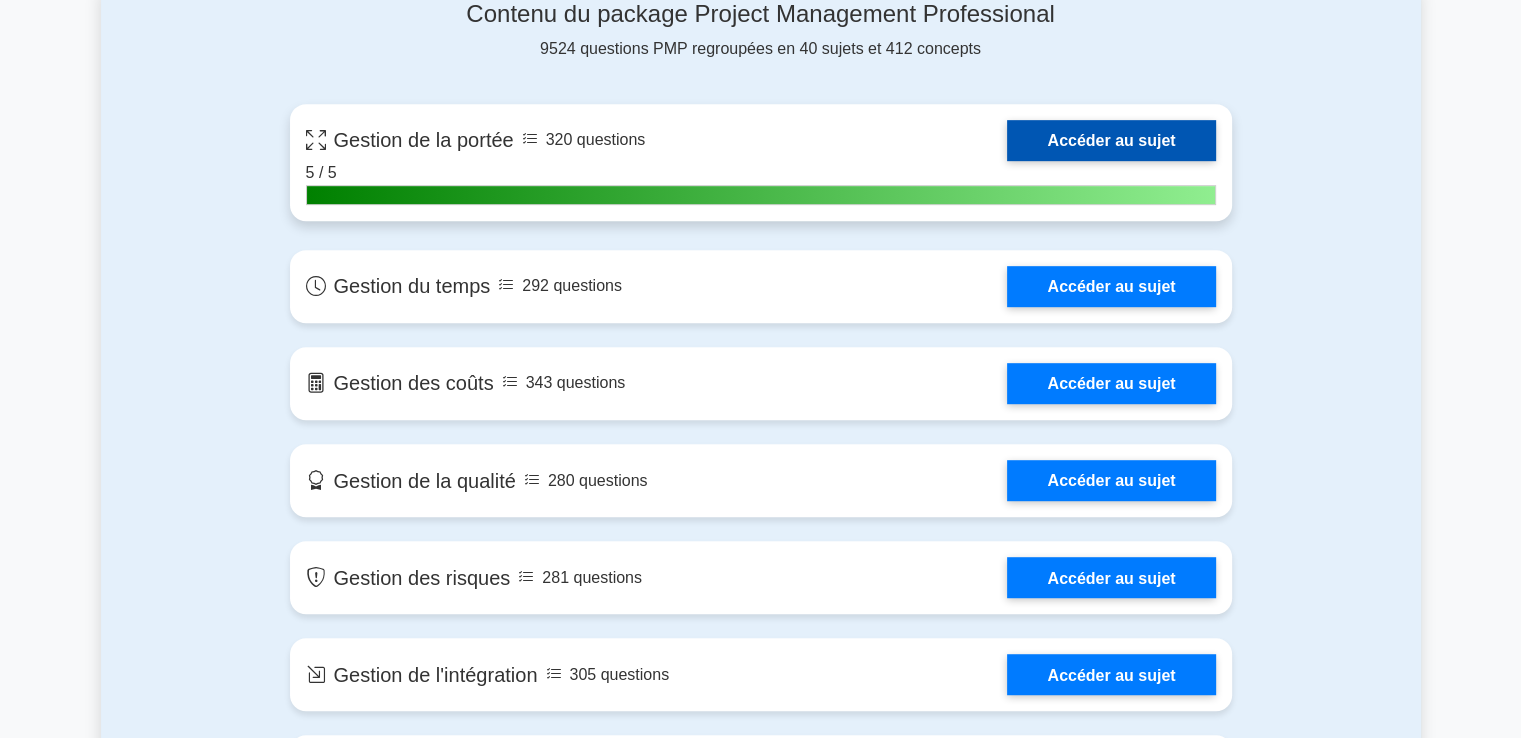 click on "Accéder au sujet" at bounding box center [1111, 140] 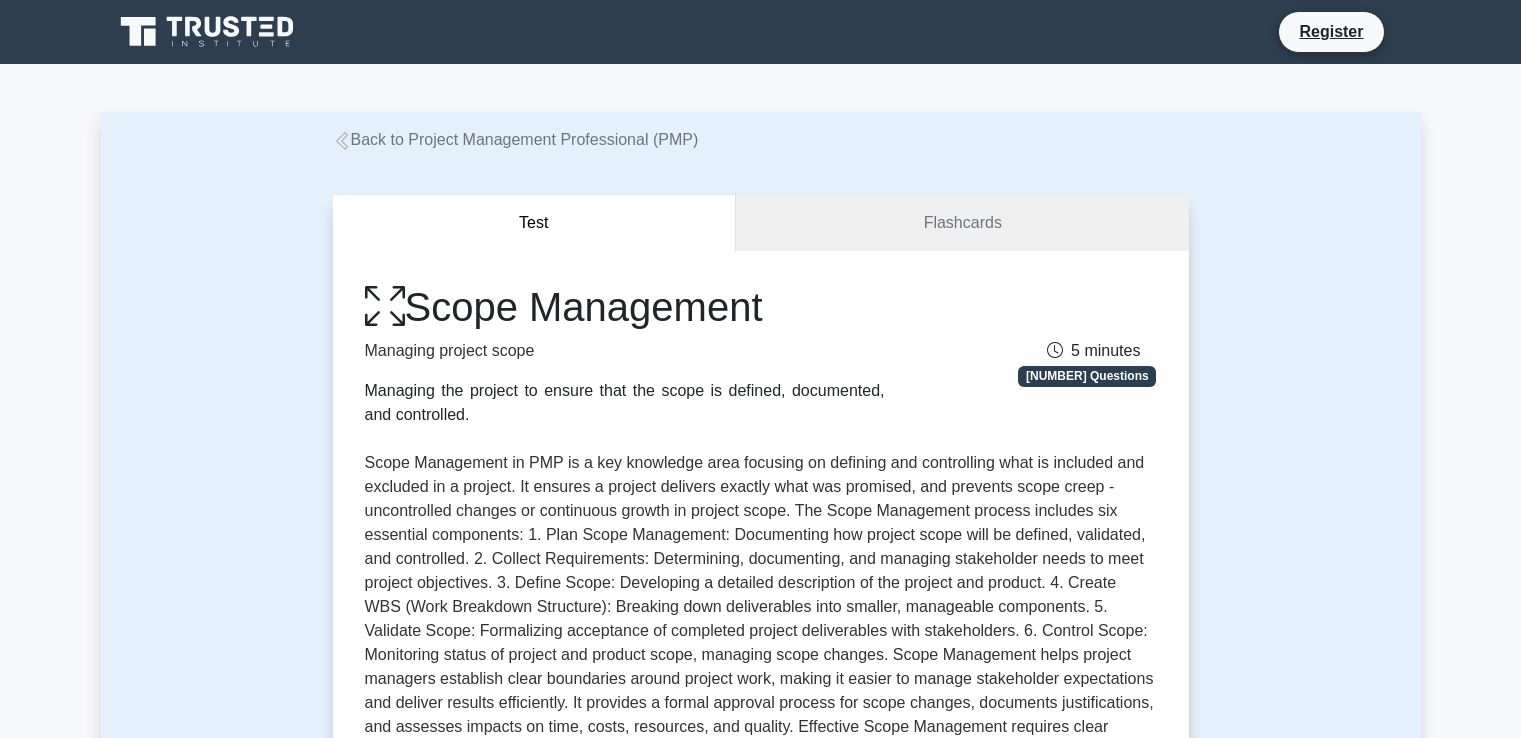 scroll, scrollTop: 0, scrollLeft: 0, axis: both 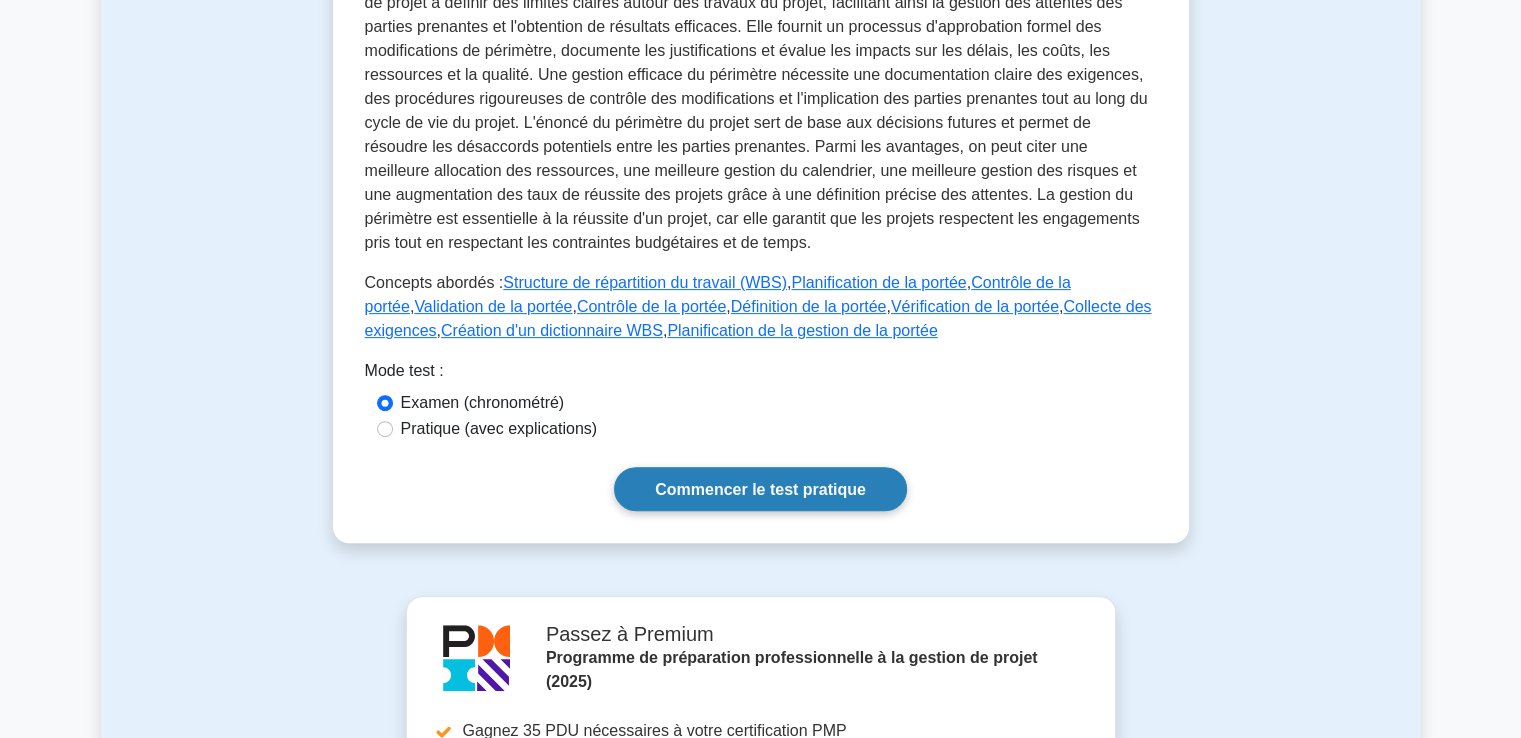 click on "Commencer le test pratique" at bounding box center [760, 488] 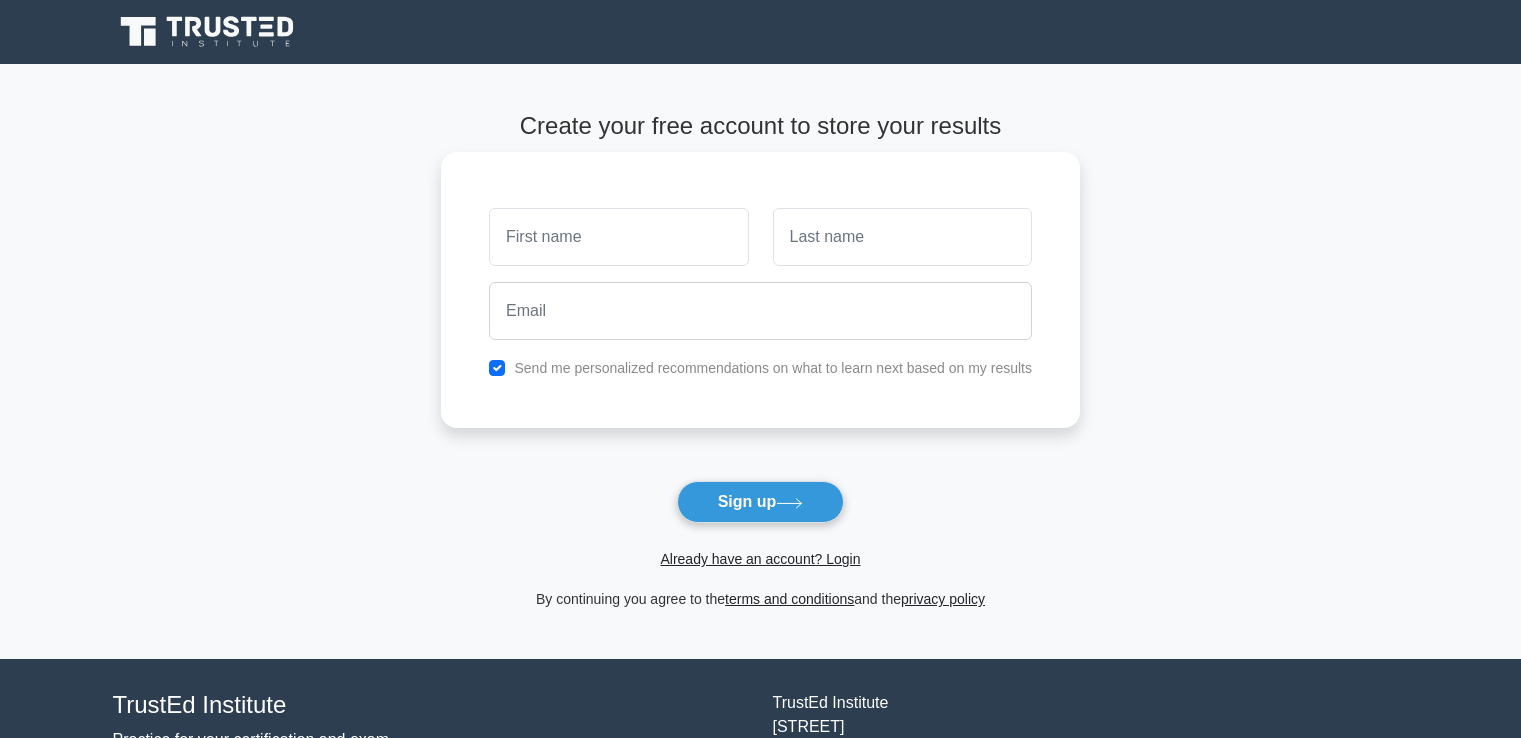 scroll, scrollTop: 0, scrollLeft: 0, axis: both 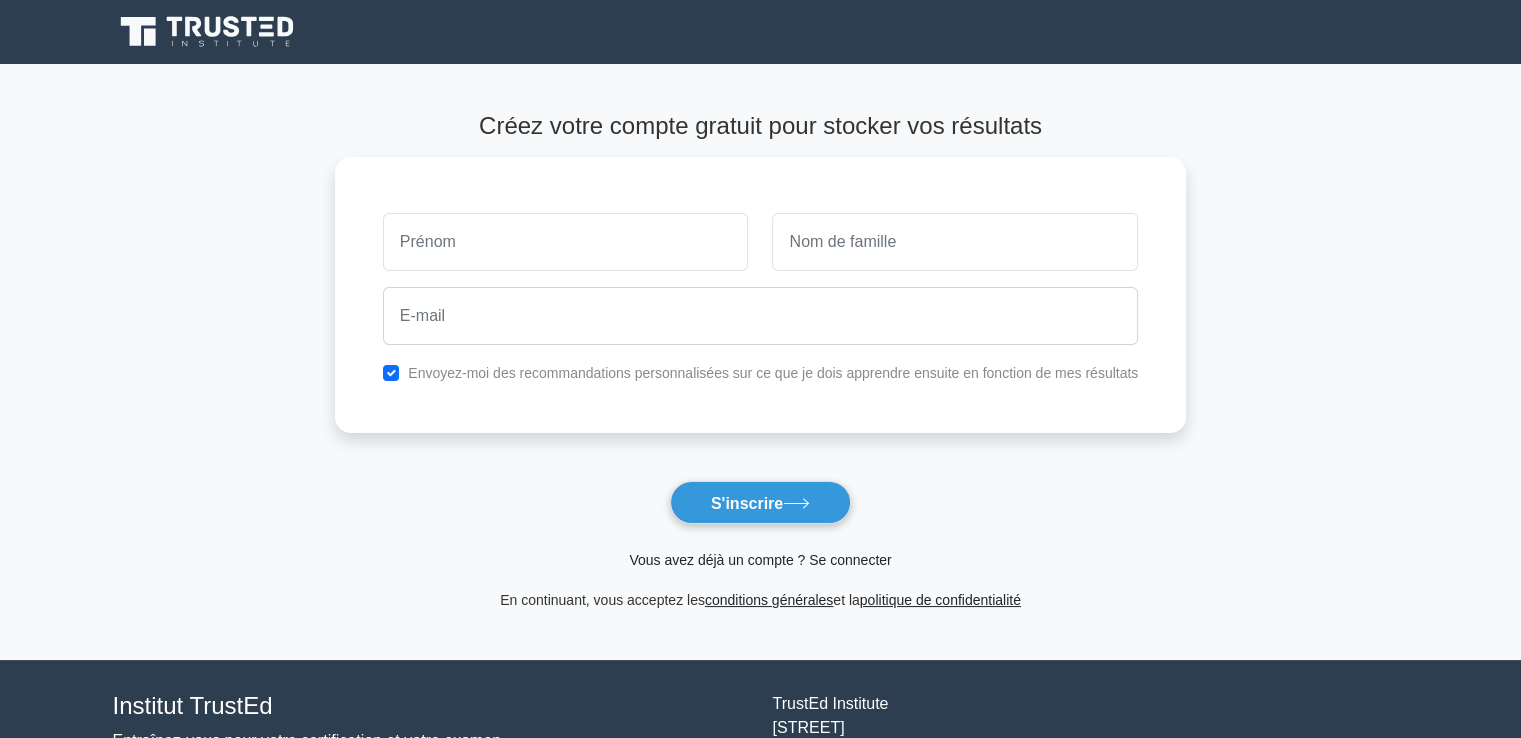 click on "Vous avez déjà un compte ? Se connecter" at bounding box center (760, 560) 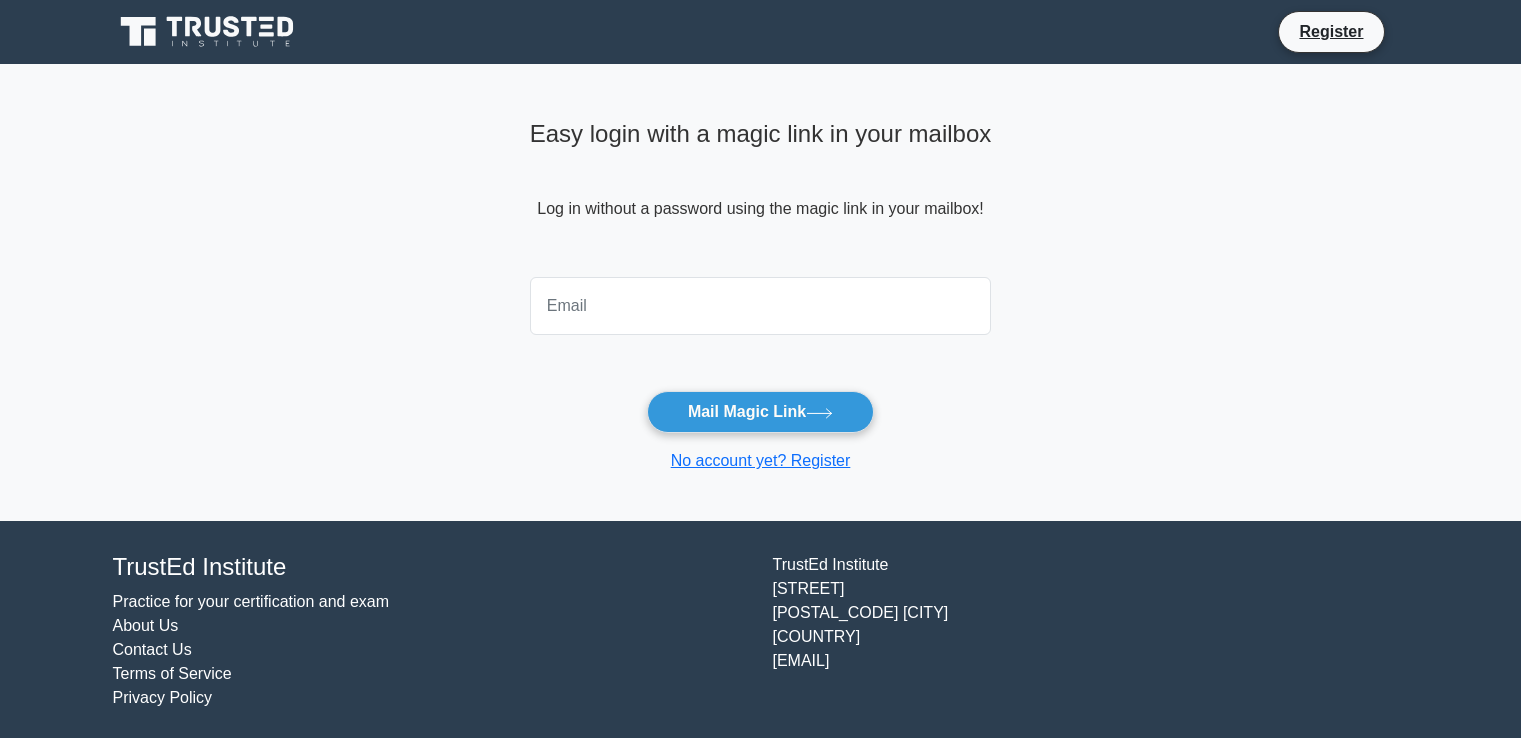 scroll, scrollTop: 0, scrollLeft: 0, axis: both 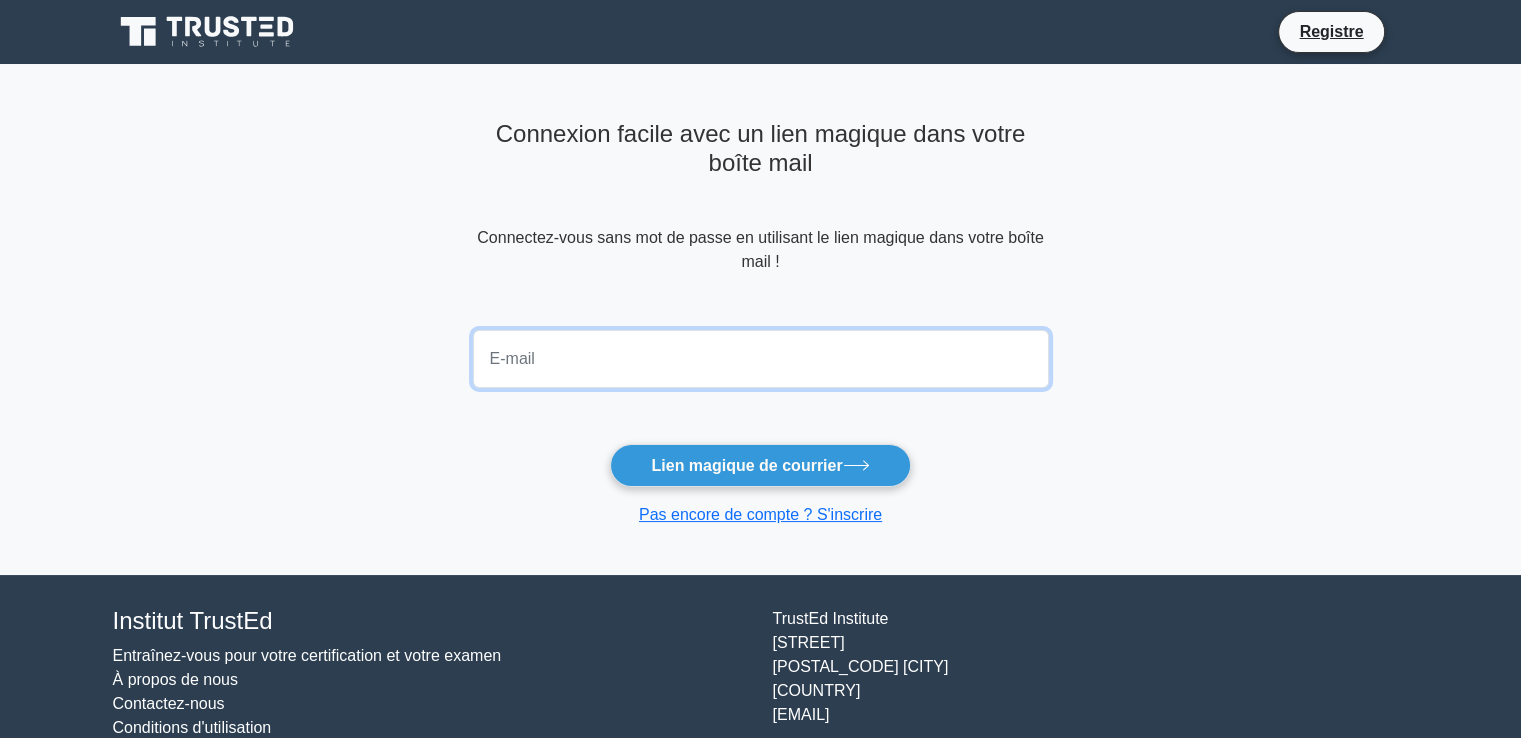 click at bounding box center (761, 359) 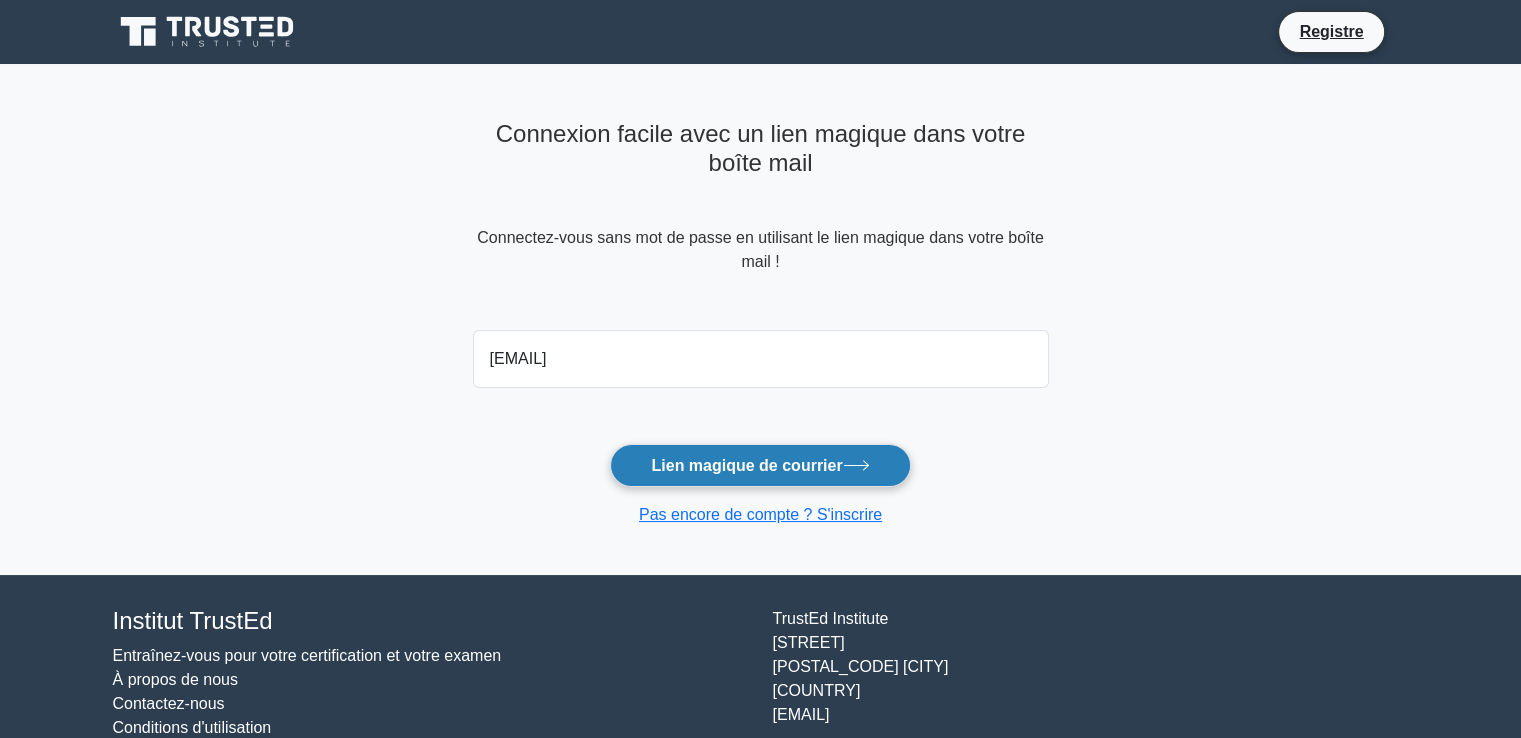 click on "Lien magique de courrier" at bounding box center [746, 465] 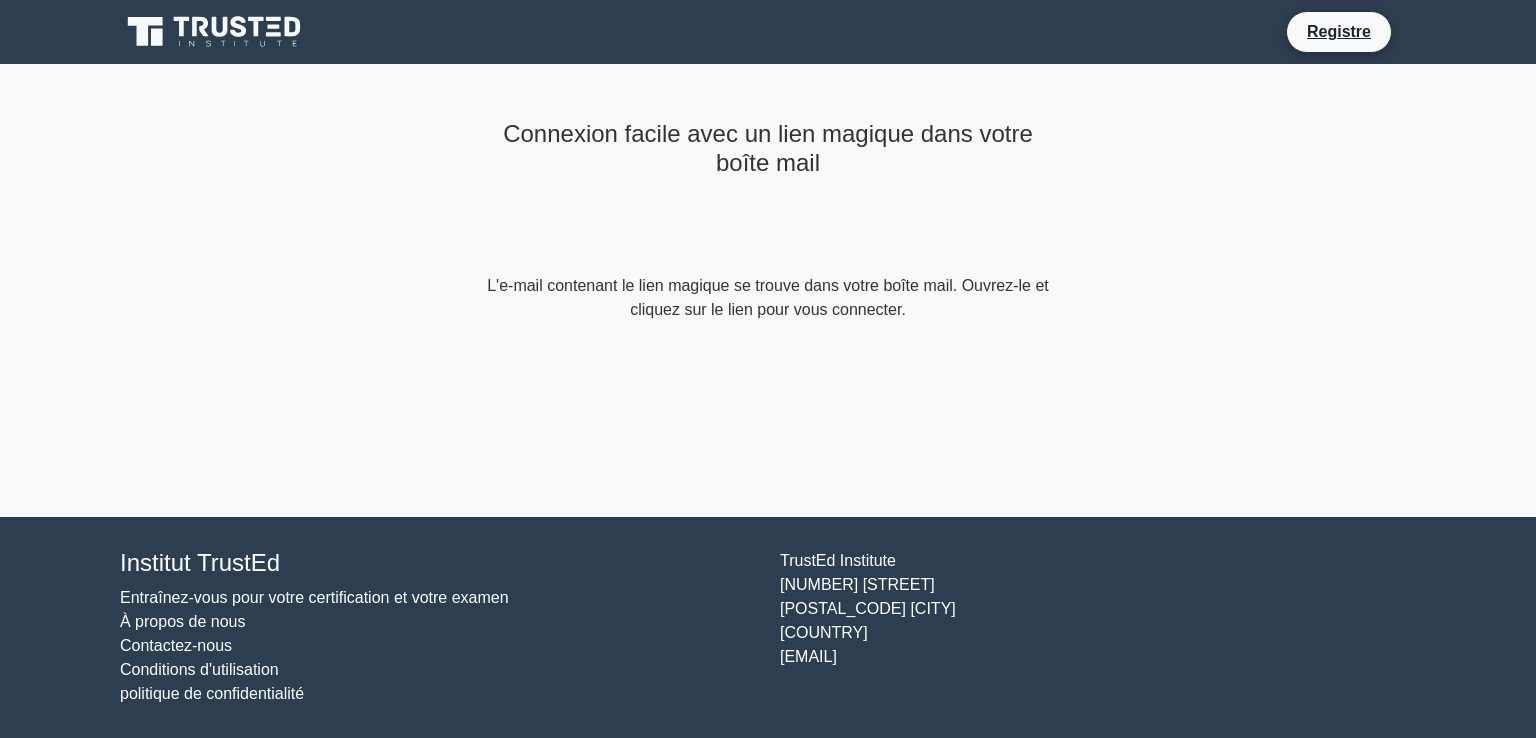 scroll, scrollTop: 0, scrollLeft: 0, axis: both 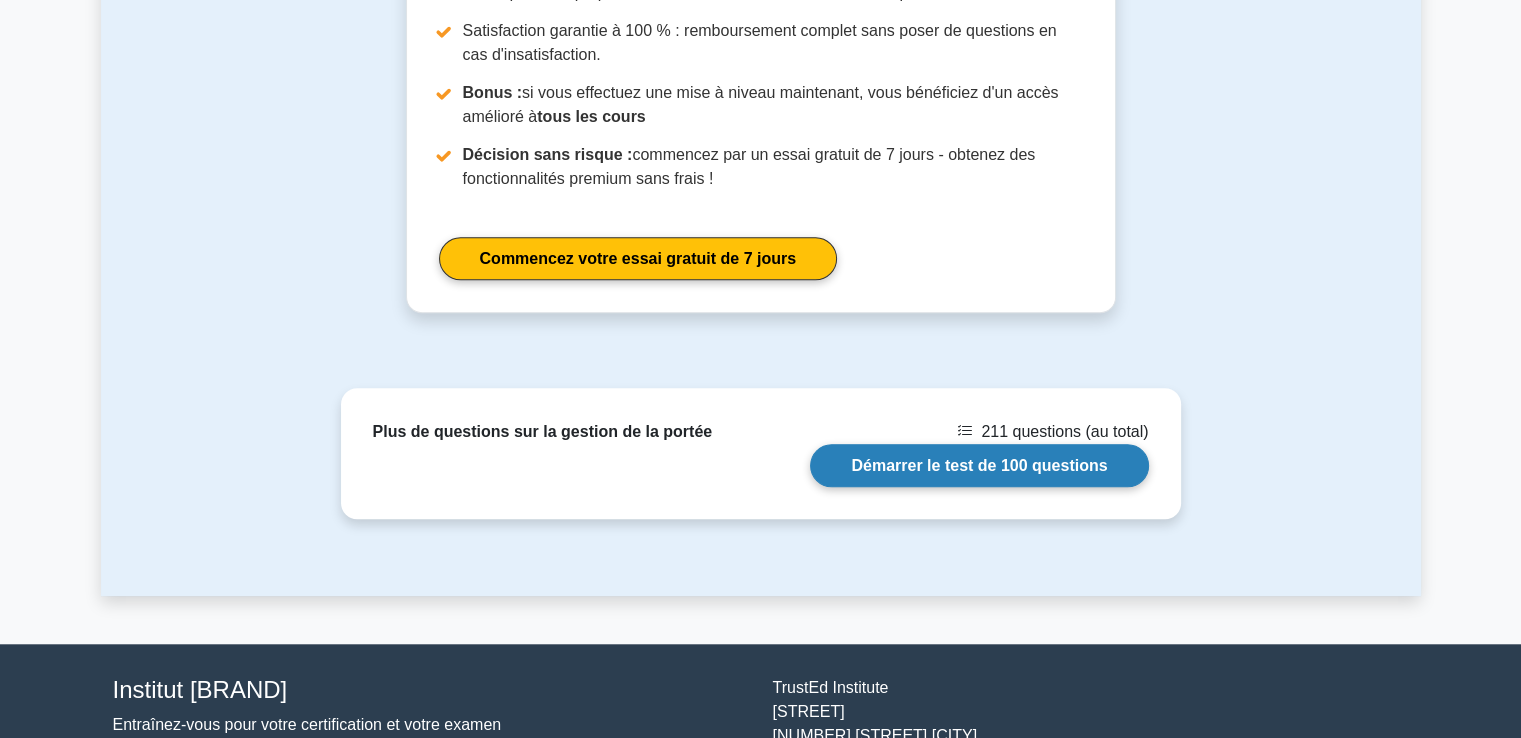click on "Démarrer le test de 100 questions" at bounding box center (979, 465) 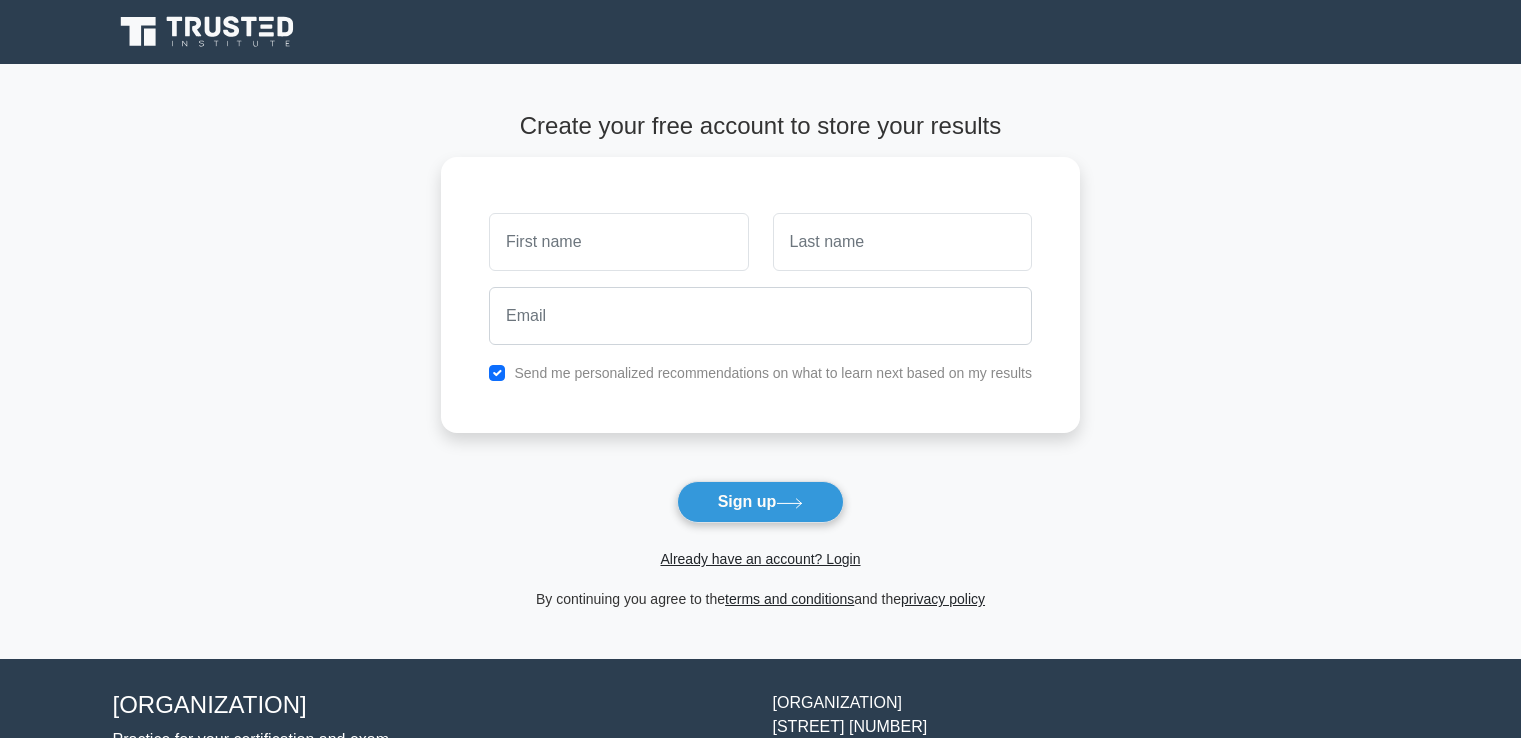 scroll, scrollTop: 0, scrollLeft: 0, axis: both 